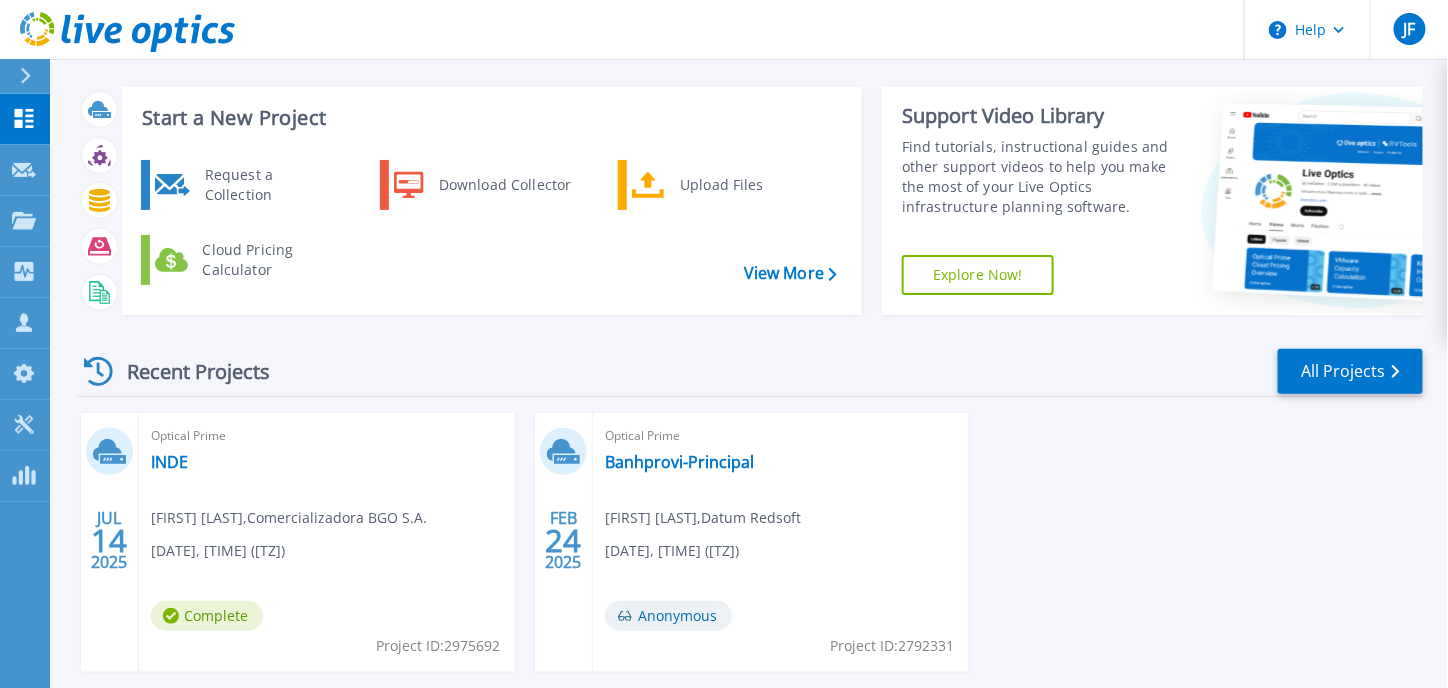 scroll, scrollTop: 0, scrollLeft: 0, axis: both 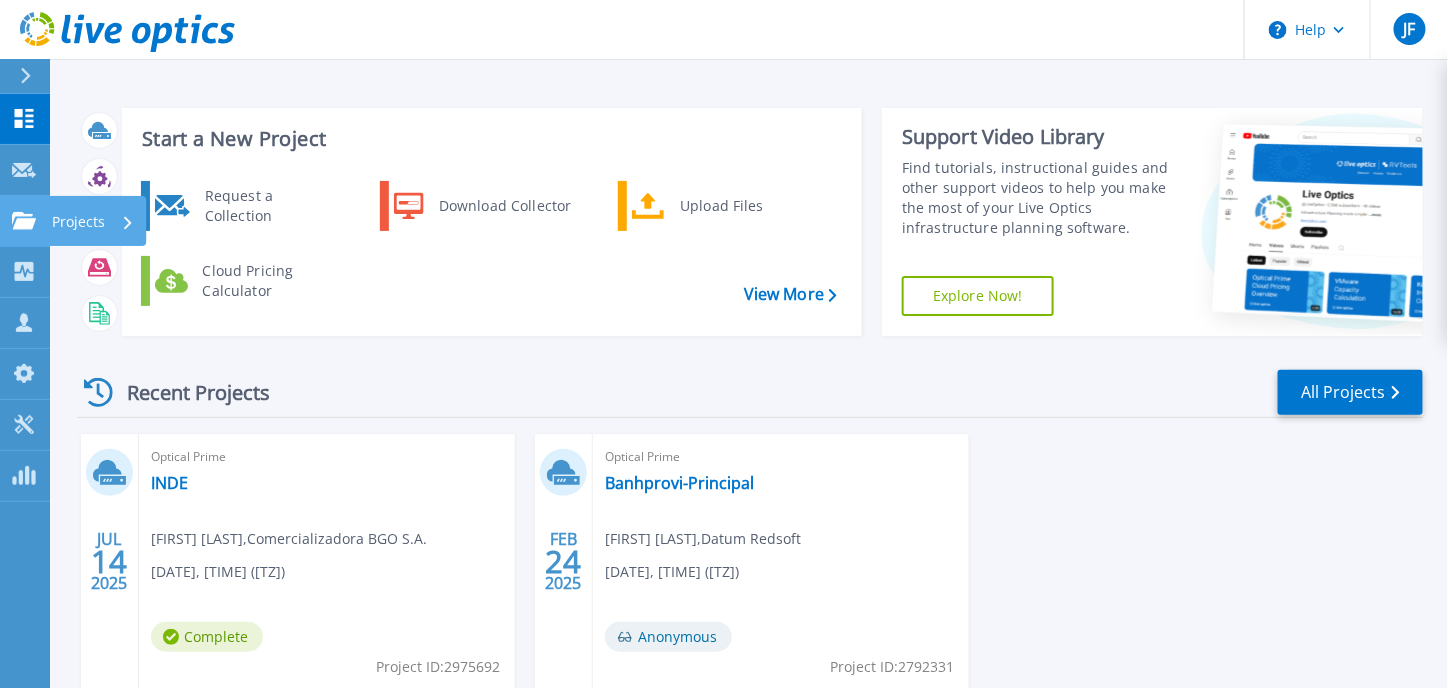 click 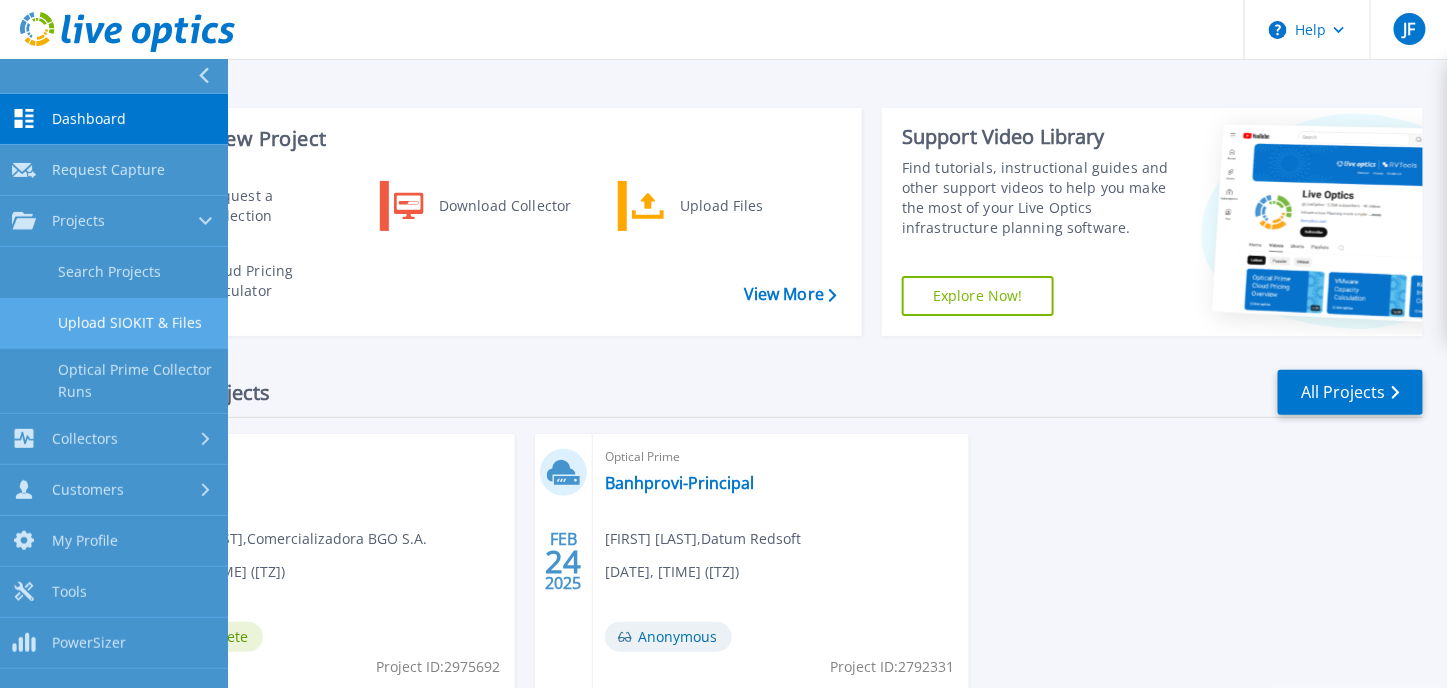 click on "Upload SIOKIT & Files" at bounding box center (114, 323) 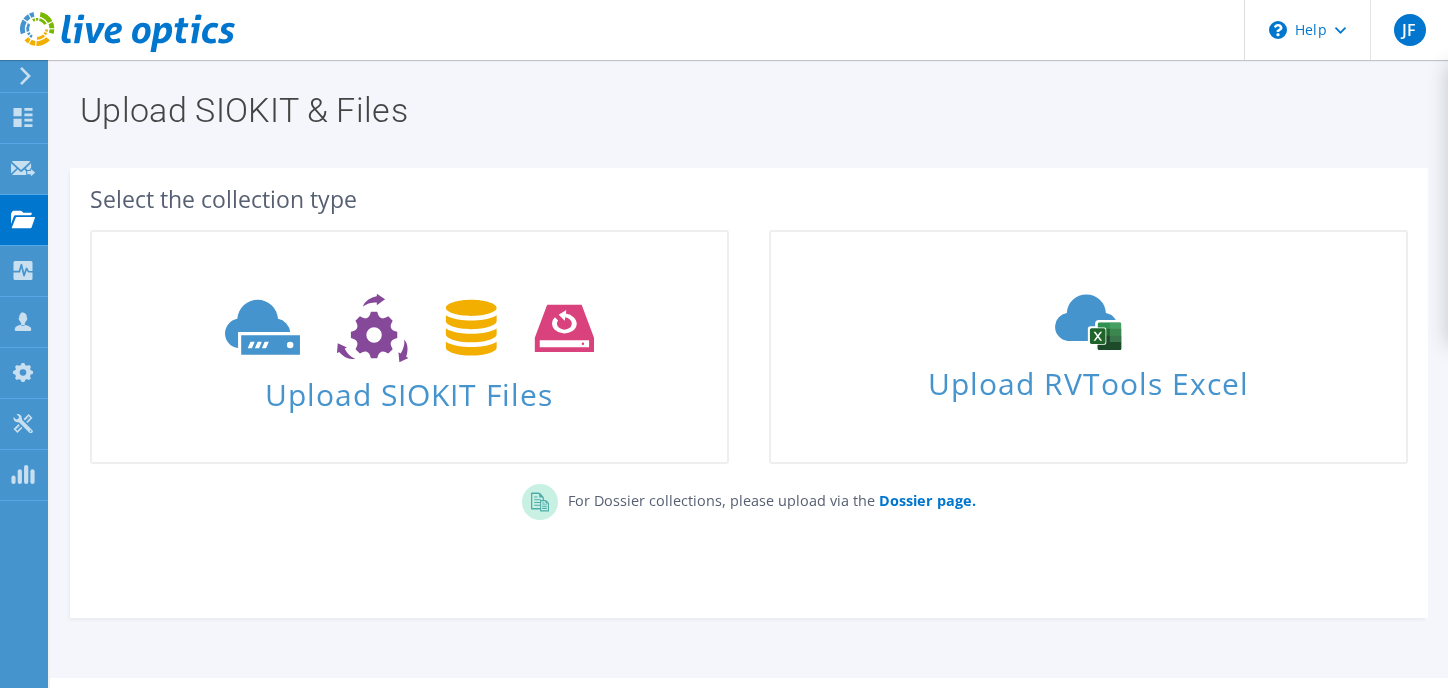 scroll, scrollTop: 0, scrollLeft: 0, axis: both 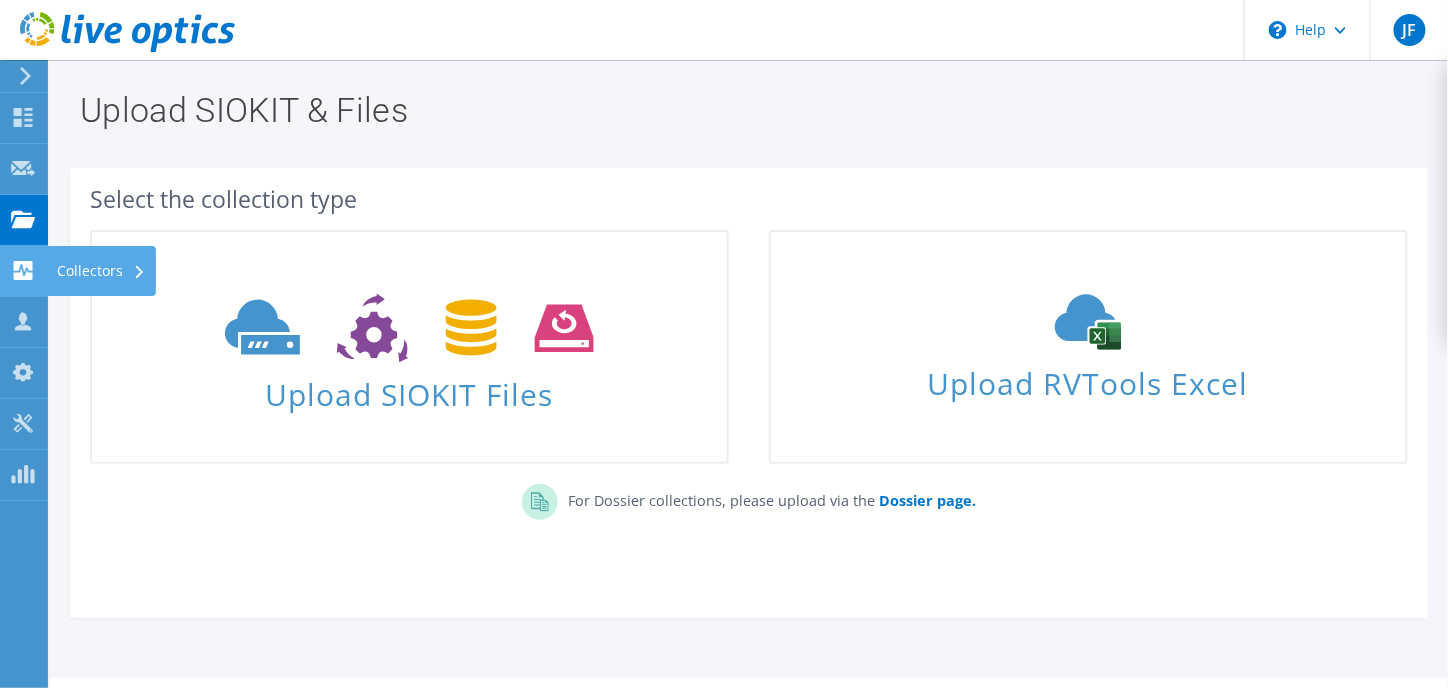 click 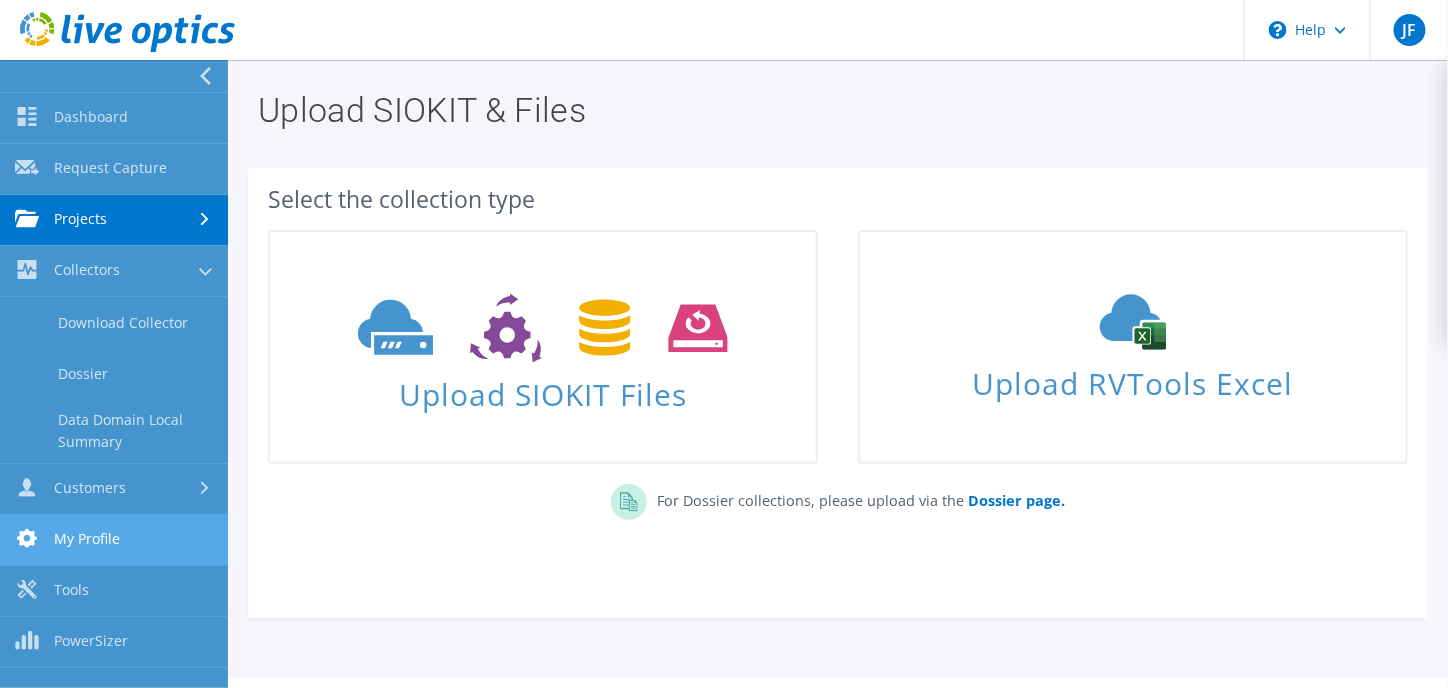 click on "My Profile" at bounding box center [114, 540] 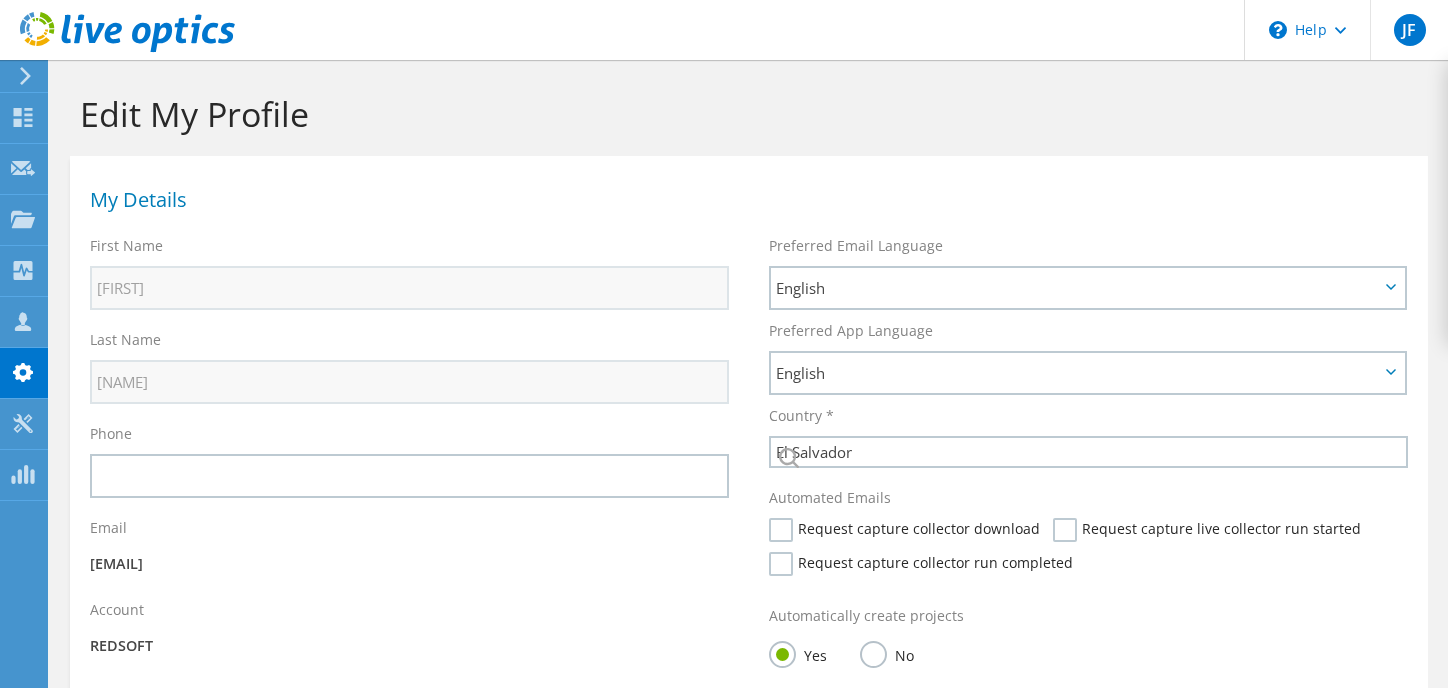 select on "202" 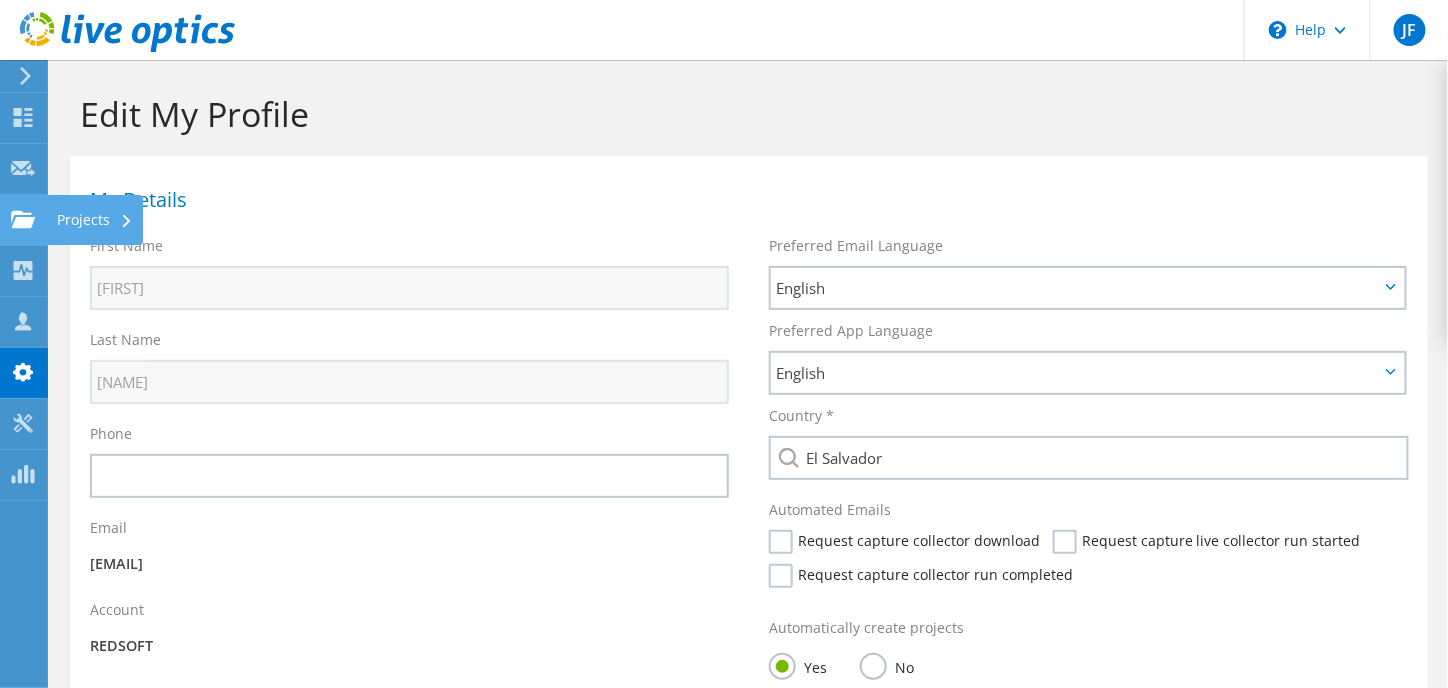 click on "Projects" at bounding box center [-66, 220] 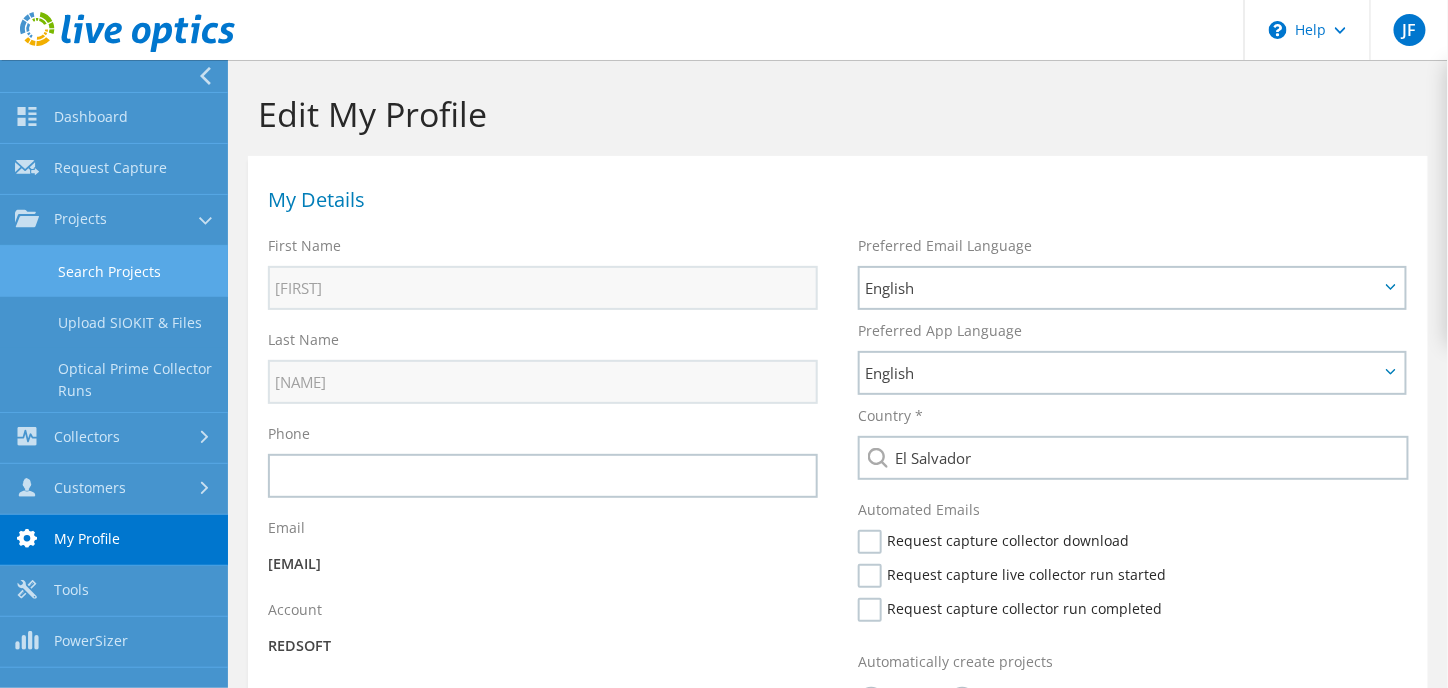 click on "Search Projects" at bounding box center (114, 271) 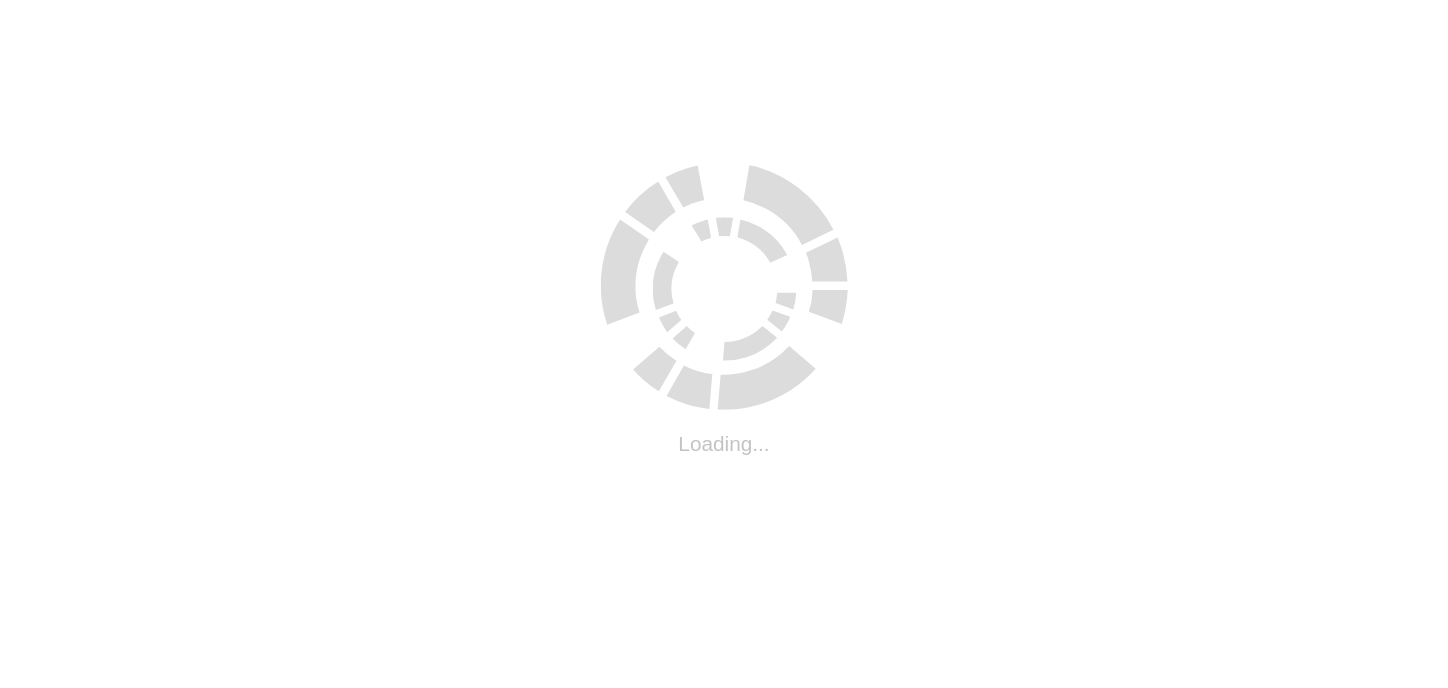 scroll, scrollTop: 0, scrollLeft: 0, axis: both 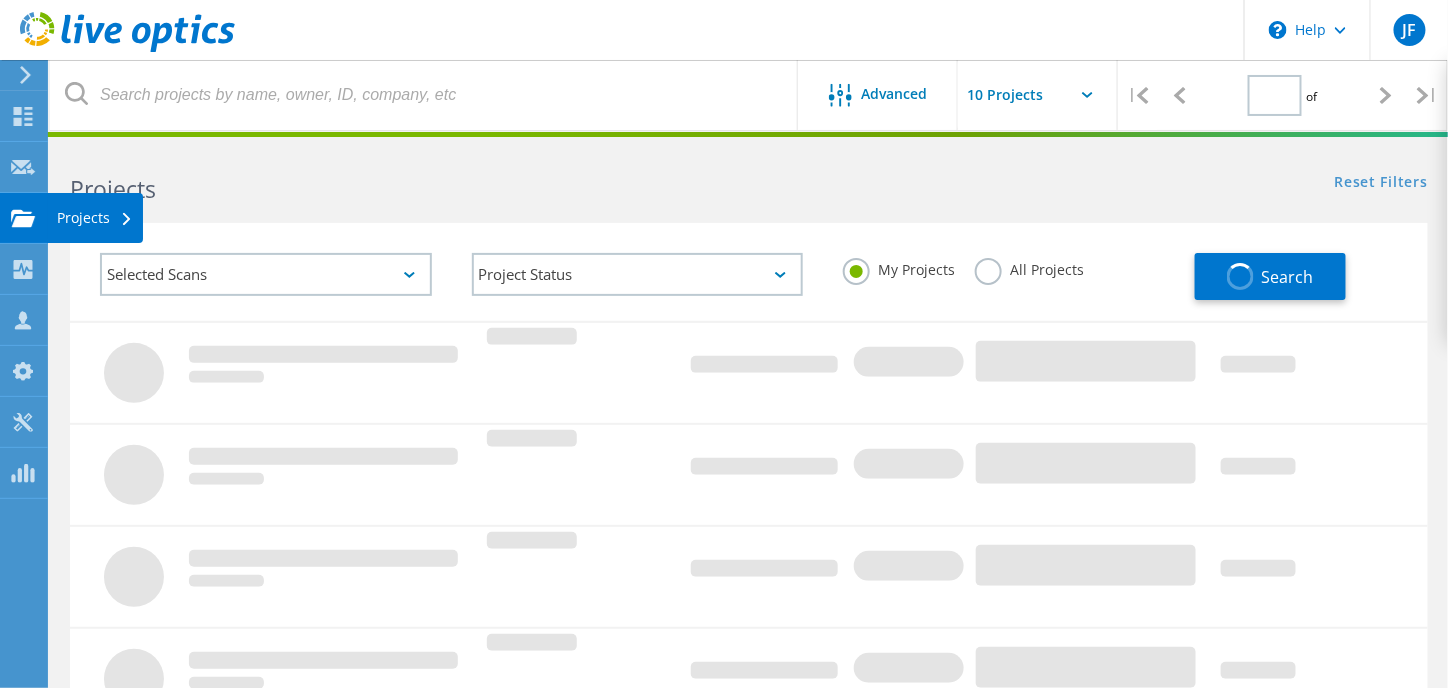 type on "1" 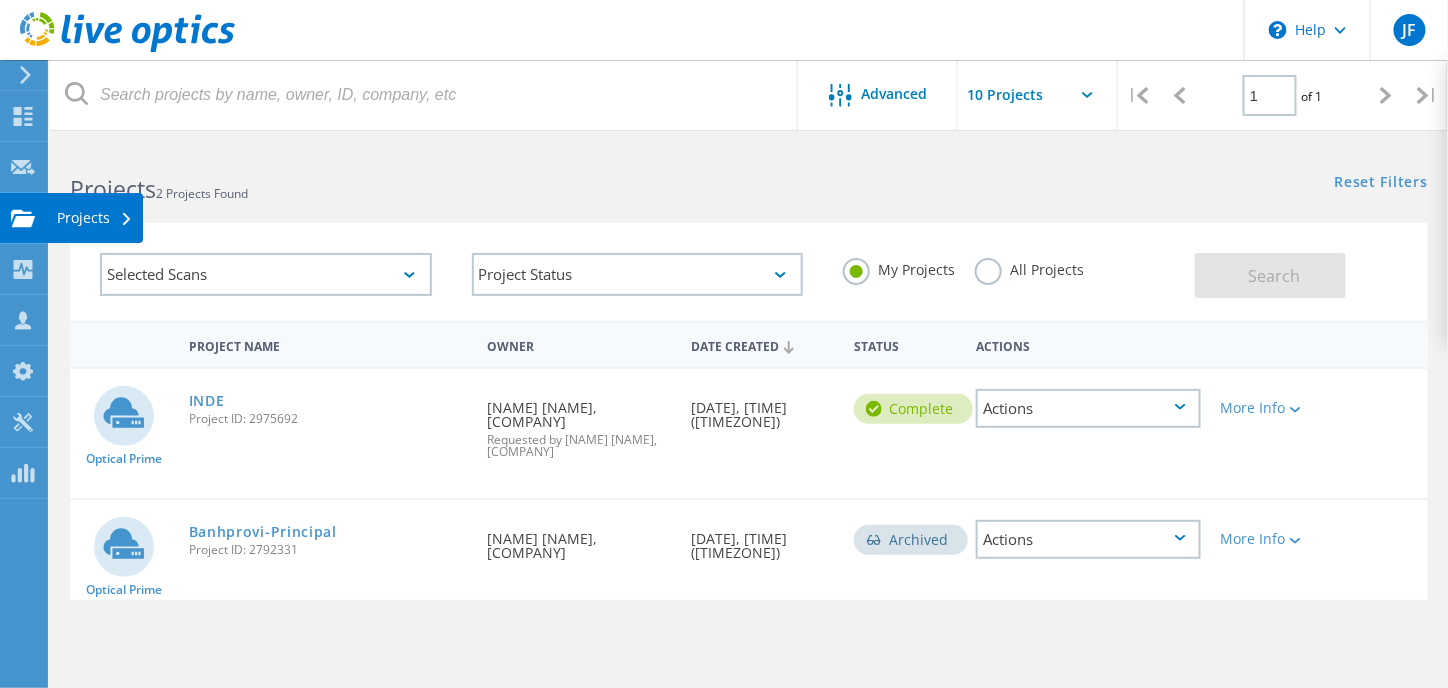 click 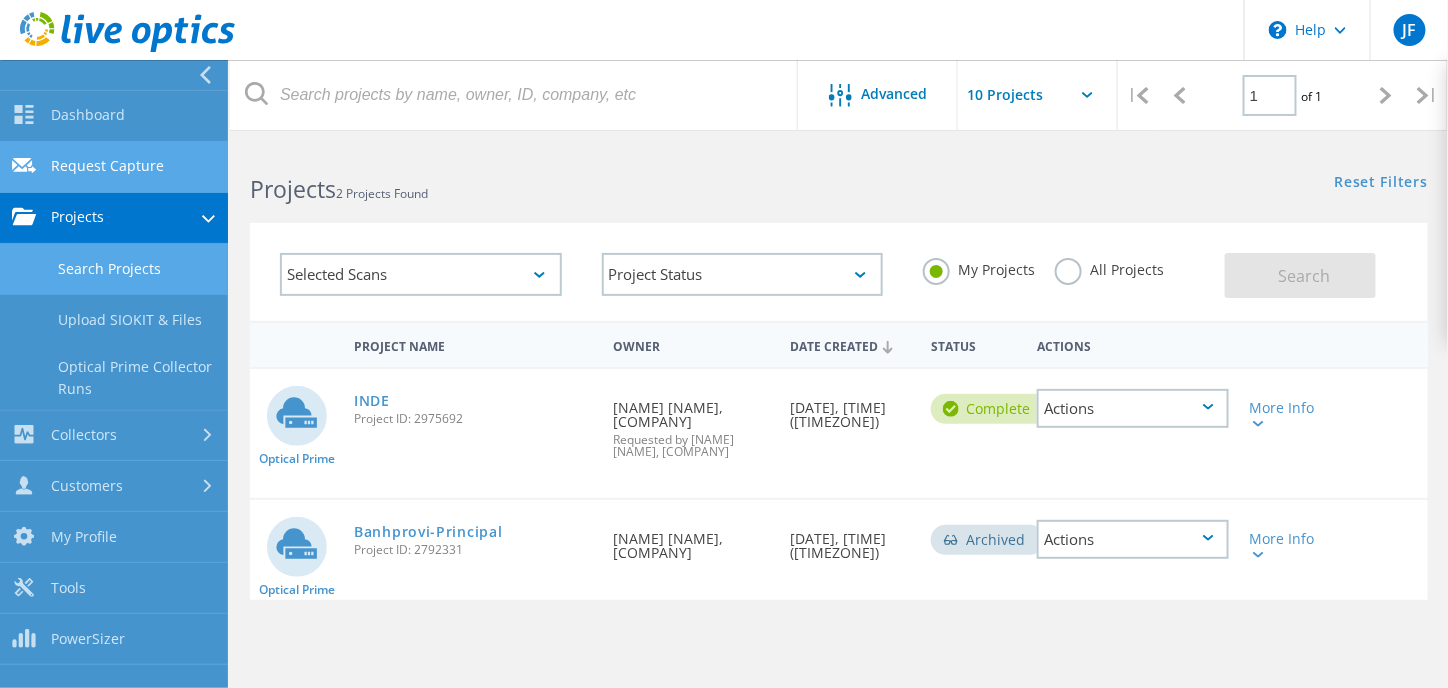 click on "Request Capture" at bounding box center (114, 167) 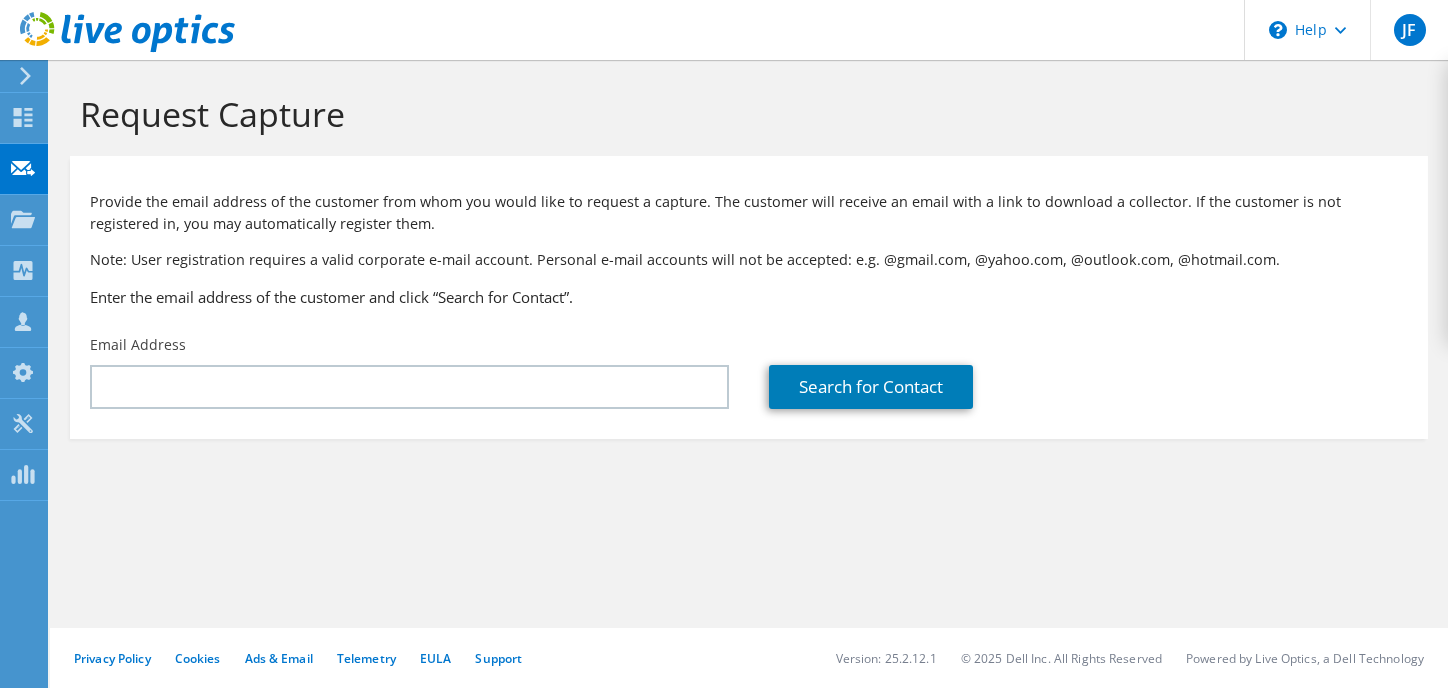 scroll, scrollTop: 0, scrollLeft: 0, axis: both 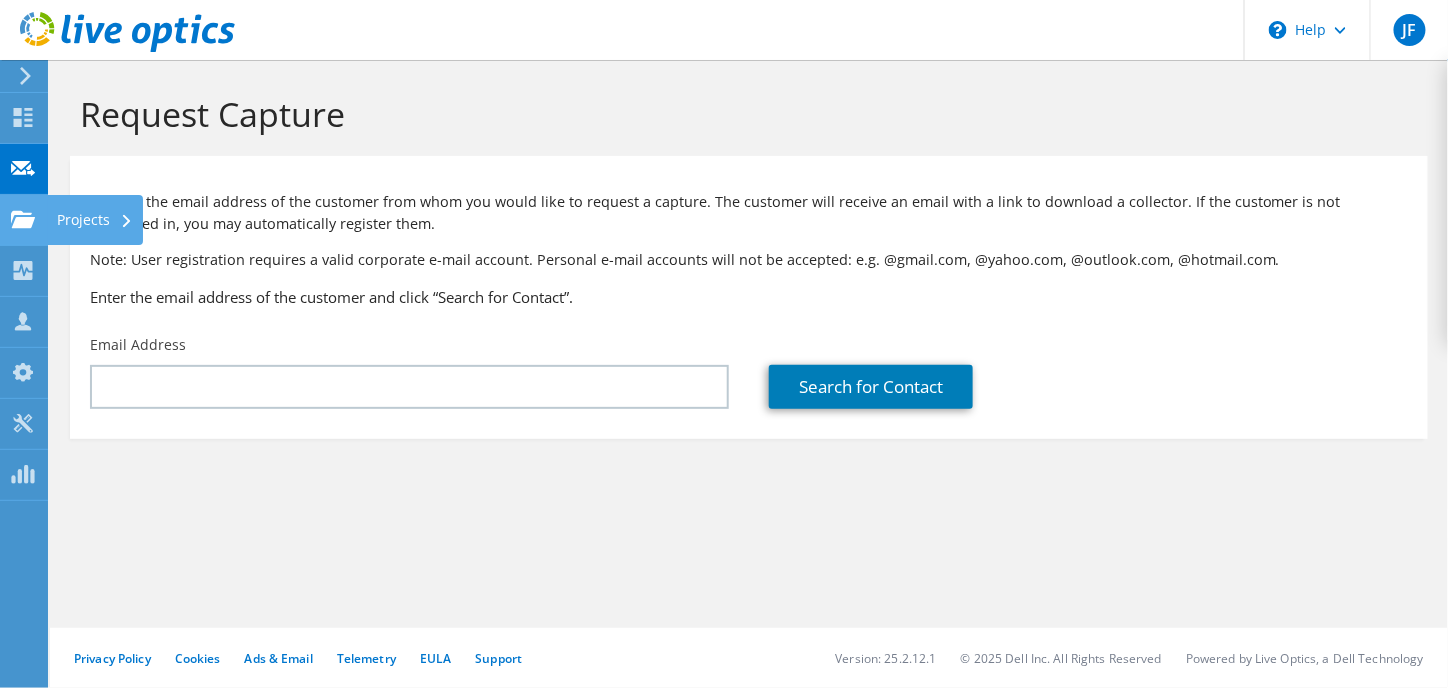 click 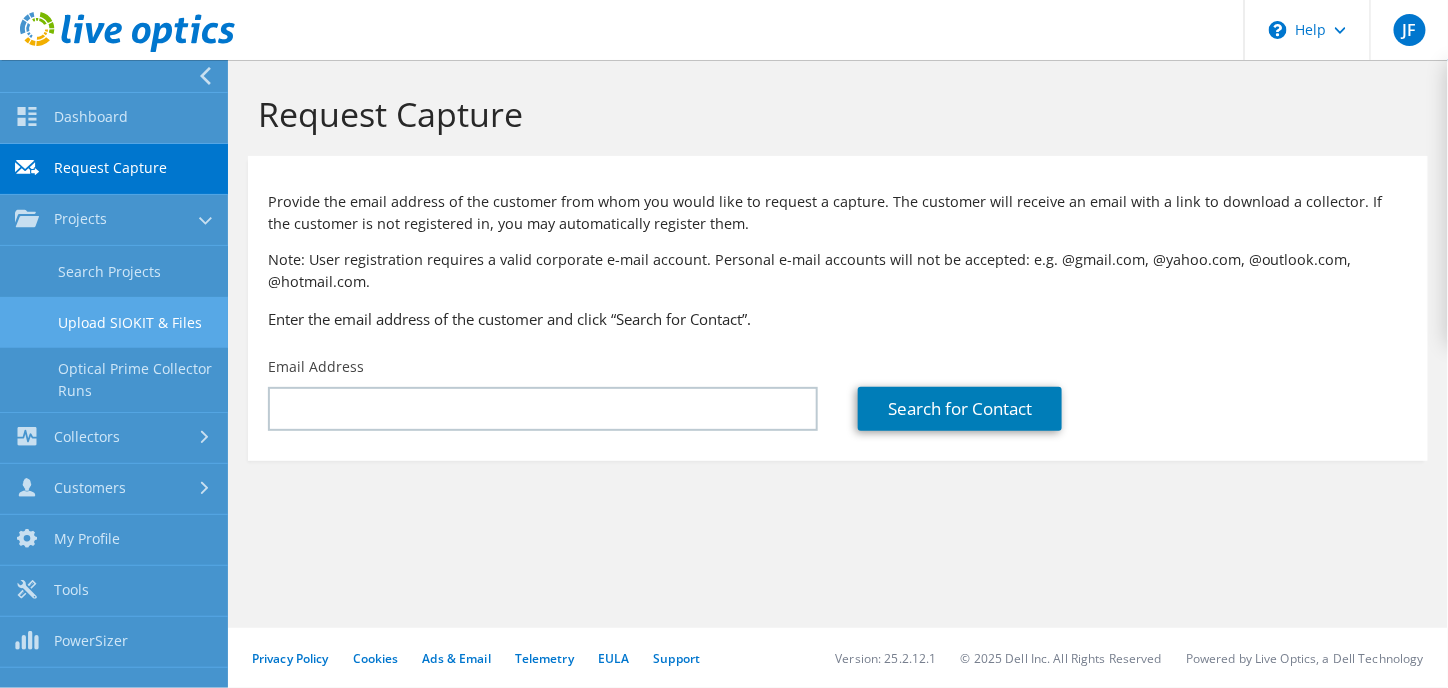 click on "Upload SIOKIT & Files" at bounding box center [114, 322] 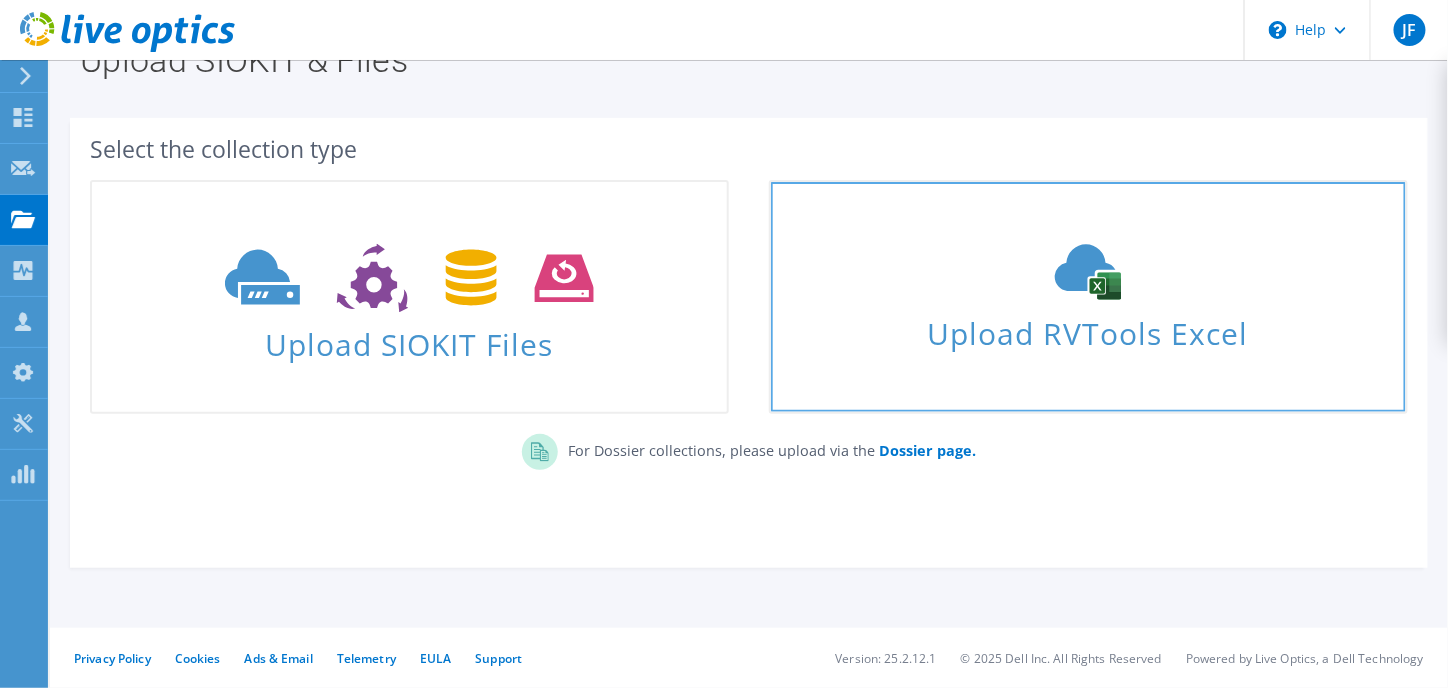 scroll, scrollTop: 0, scrollLeft: 0, axis: both 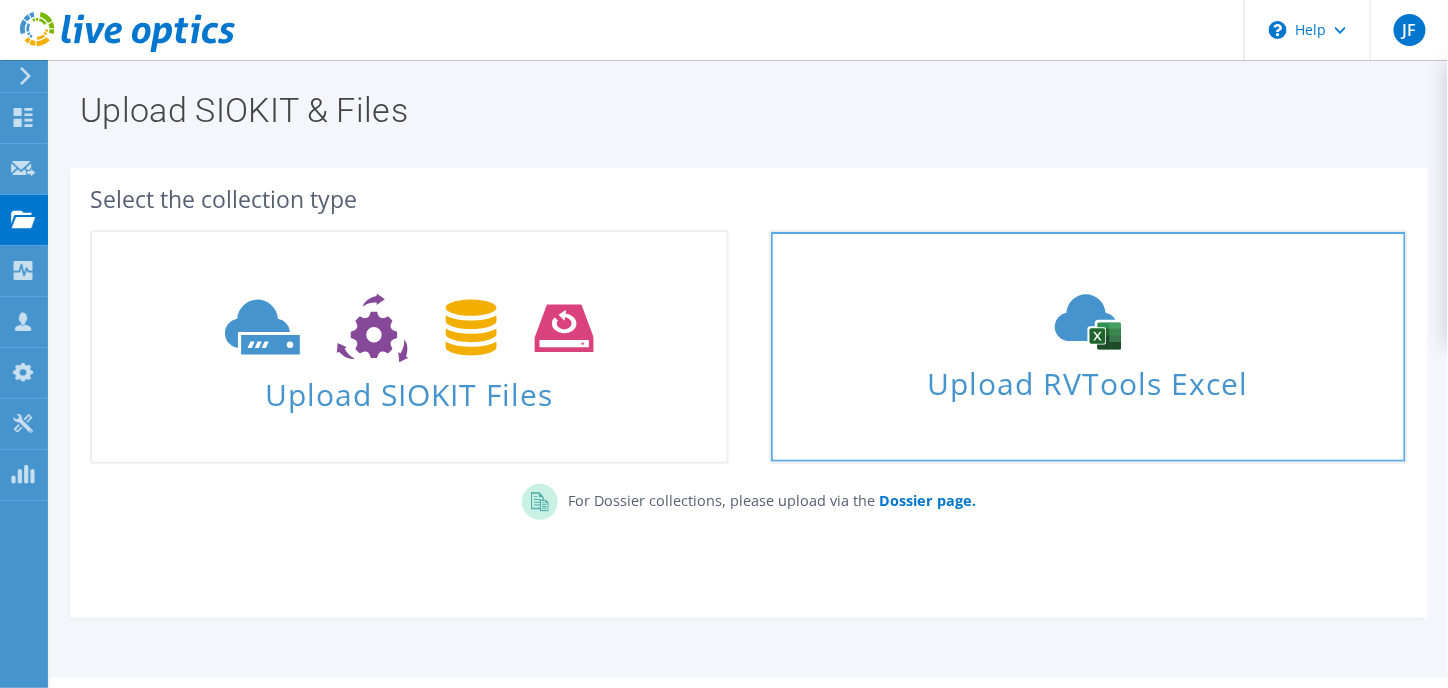 click on "Upload RVTools Excel" at bounding box center [1088, 378] 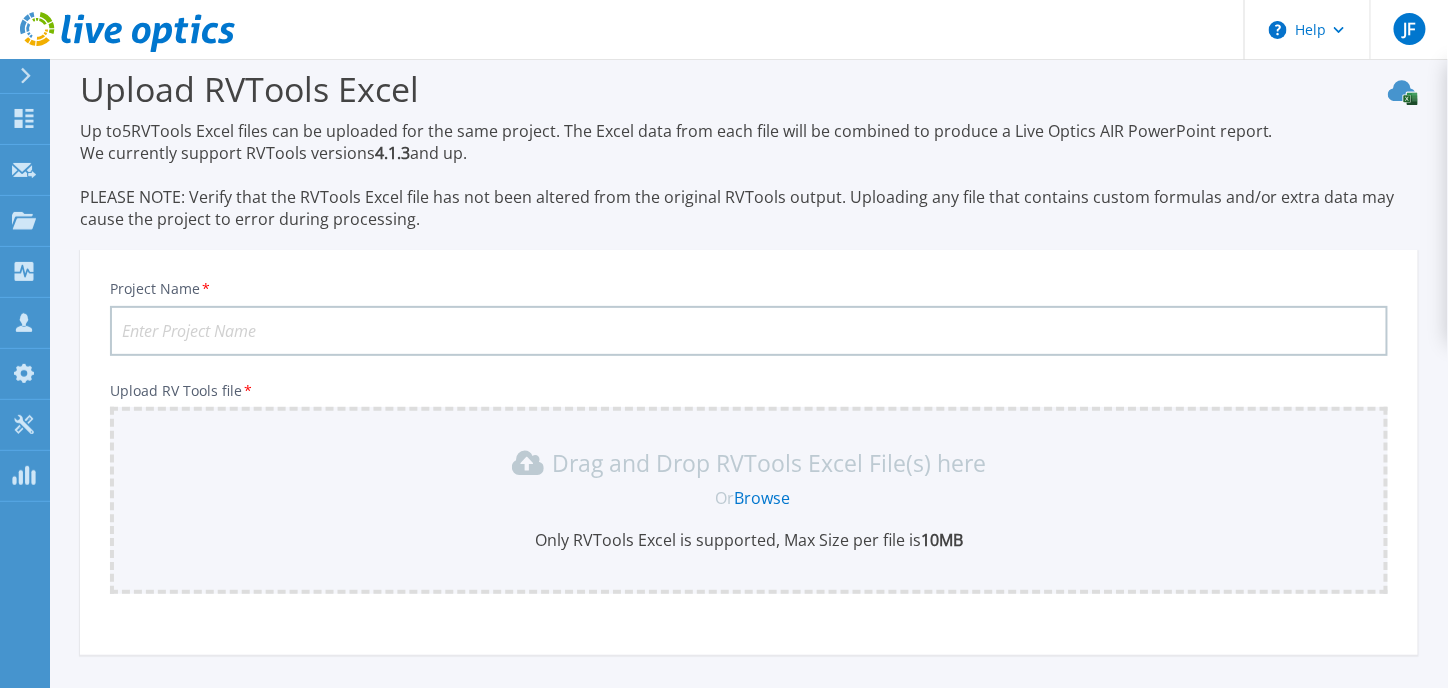 scroll, scrollTop: 0, scrollLeft: 0, axis: both 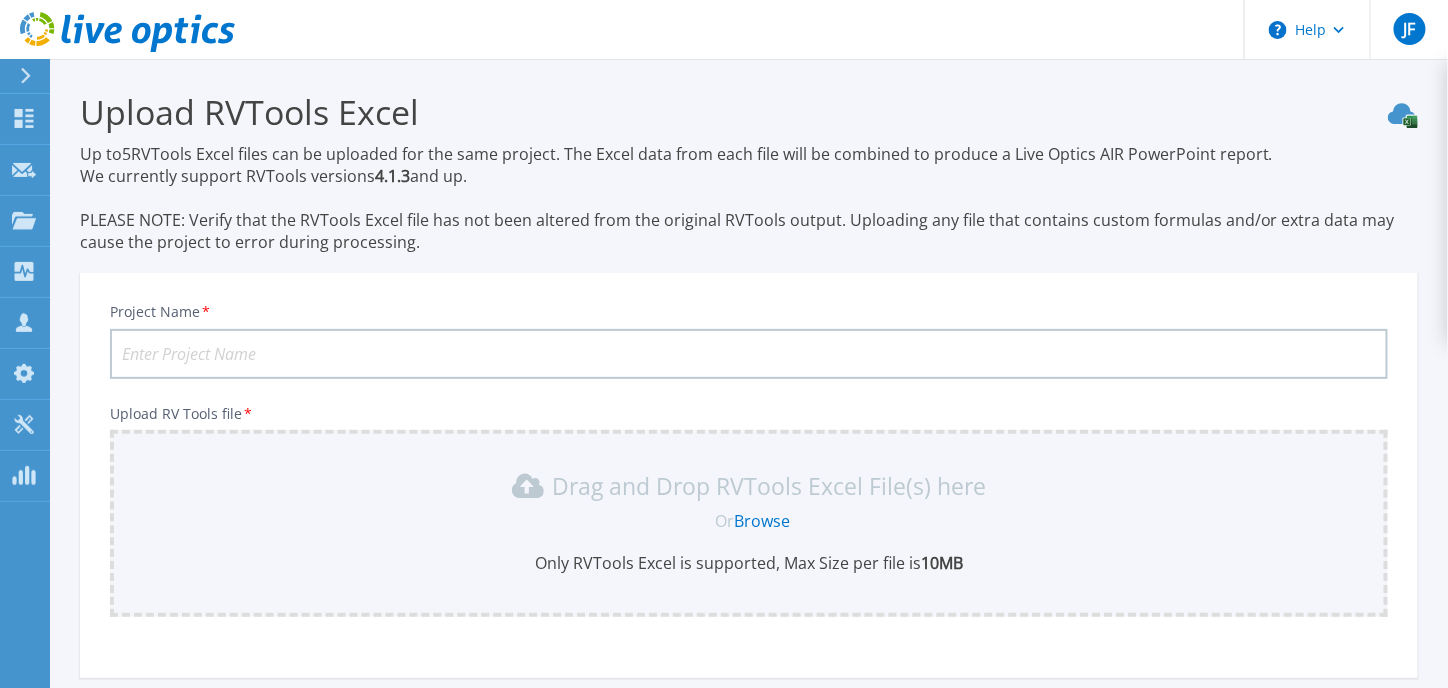 click on "Project Name *" at bounding box center (749, 354) 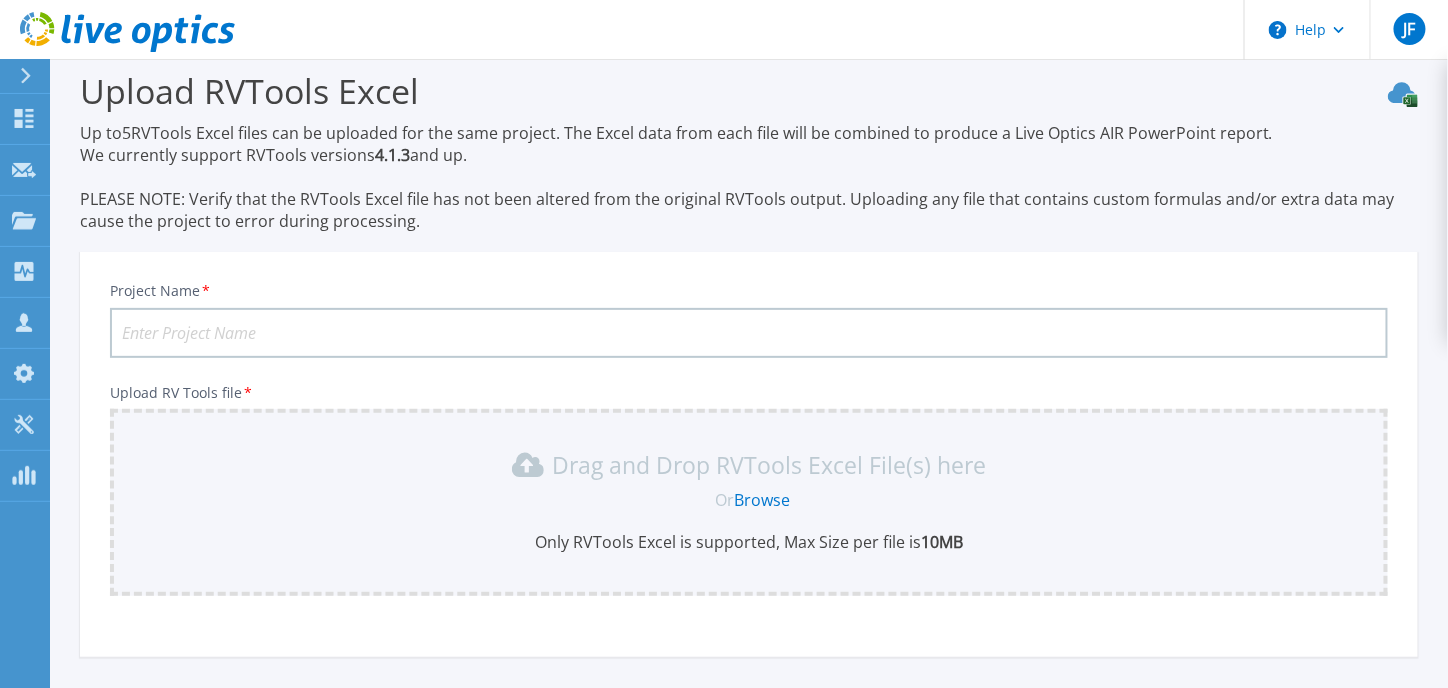 scroll, scrollTop: 0, scrollLeft: 0, axis: both 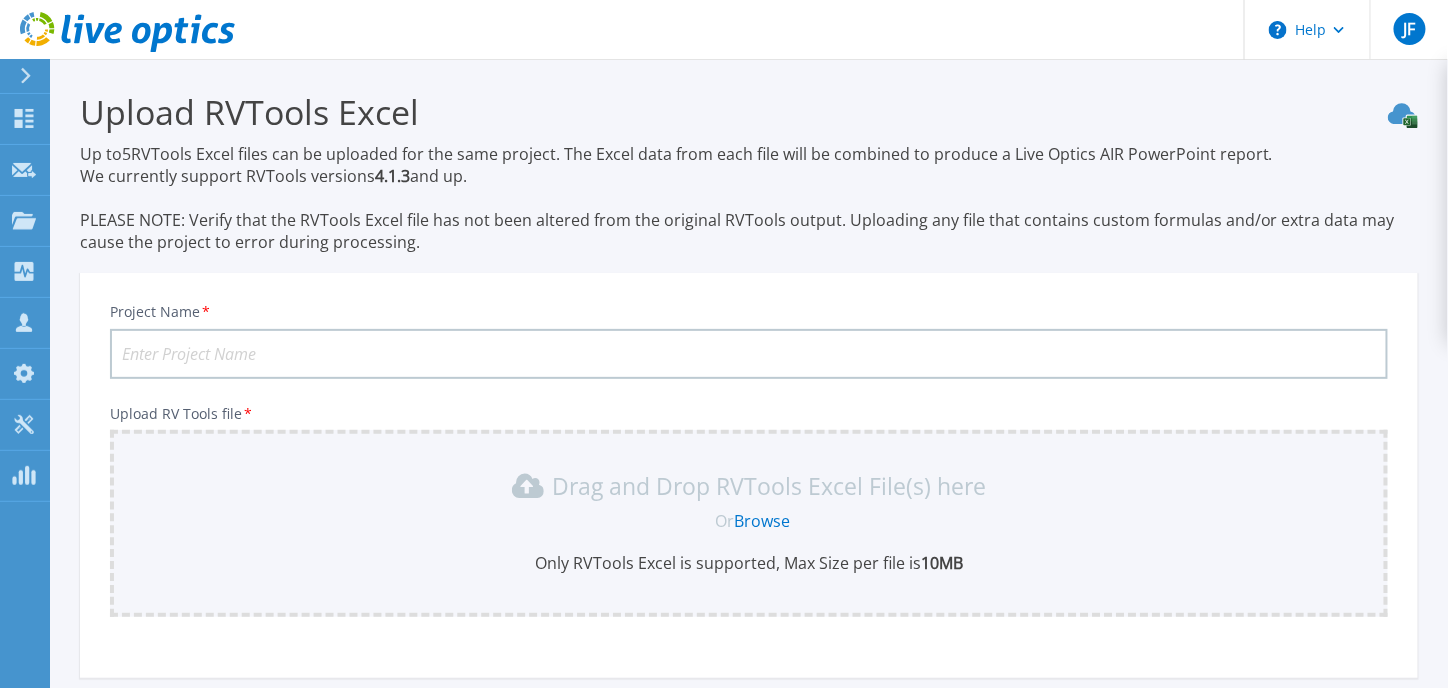 click on "Project Name *" at bounding box center (749, 354) 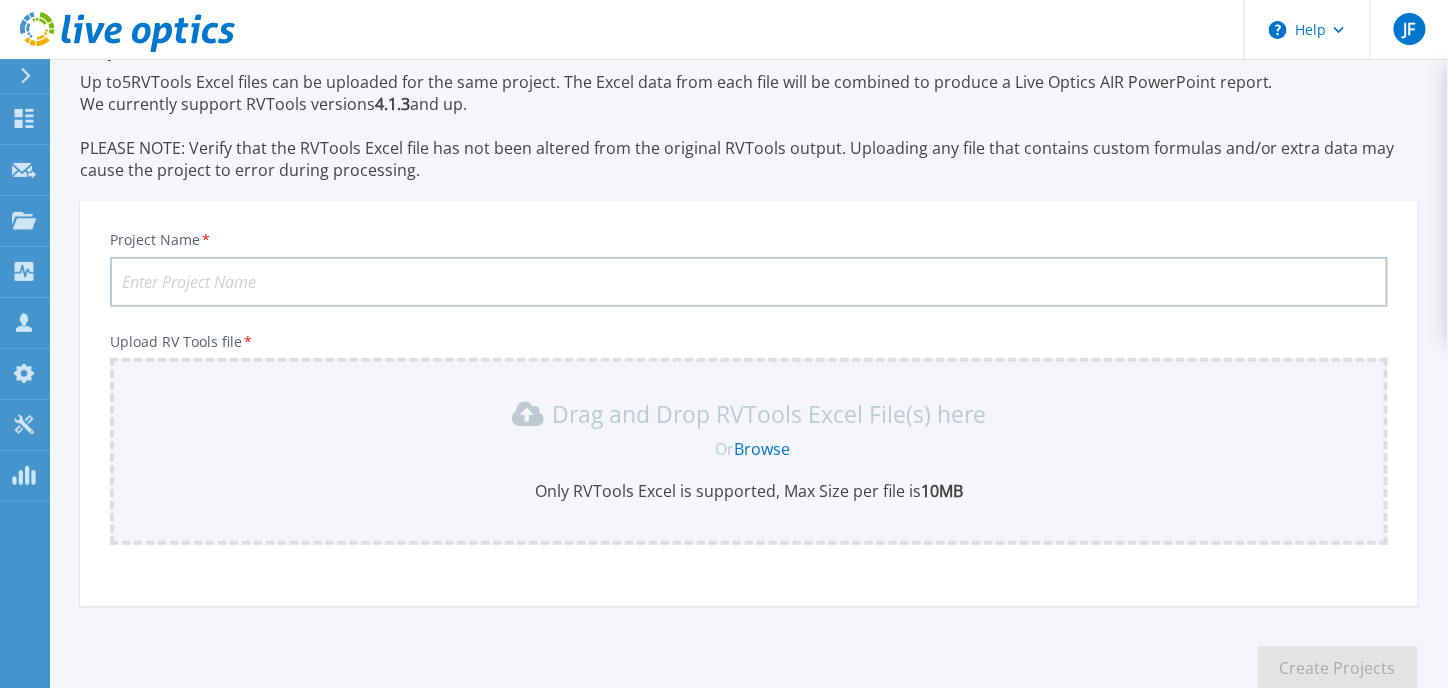 scroll, scrollTop: 0, scrollLeft: 0, axis: both 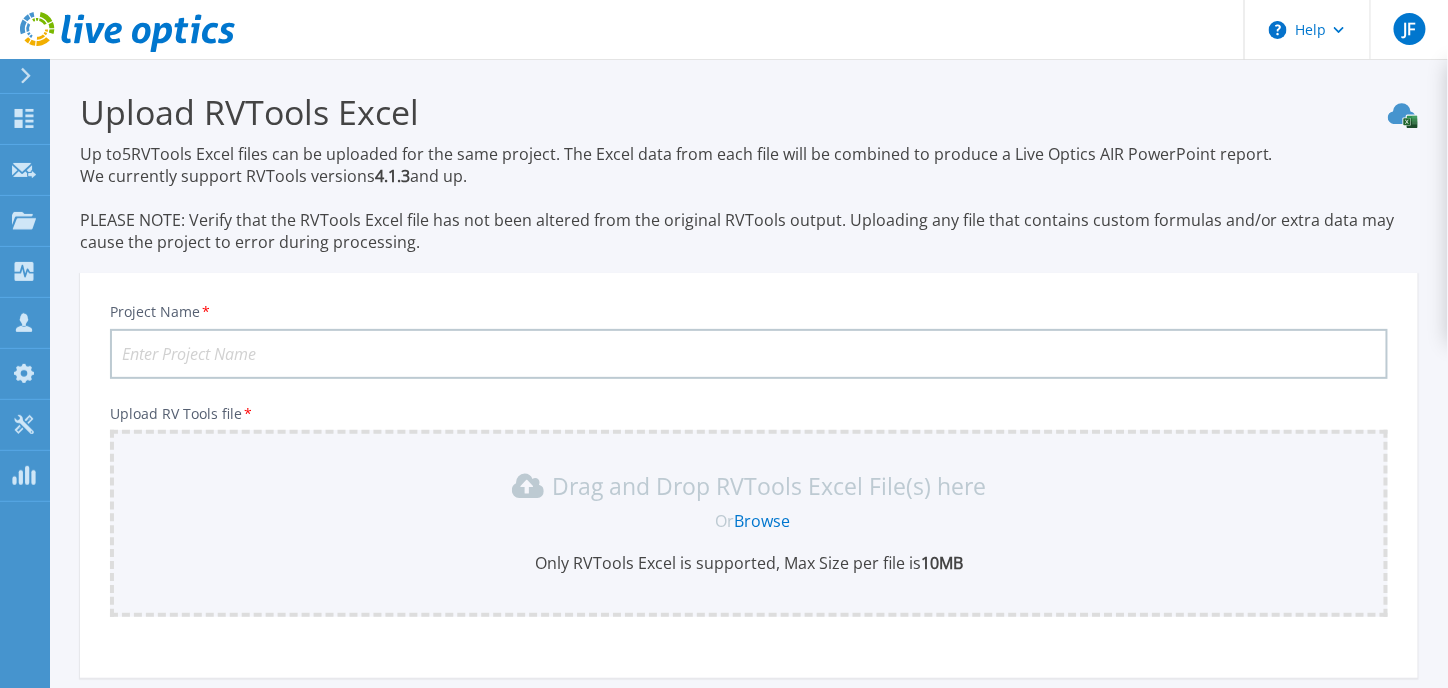 click on "Project Name *" at bounding box center [749, 354] 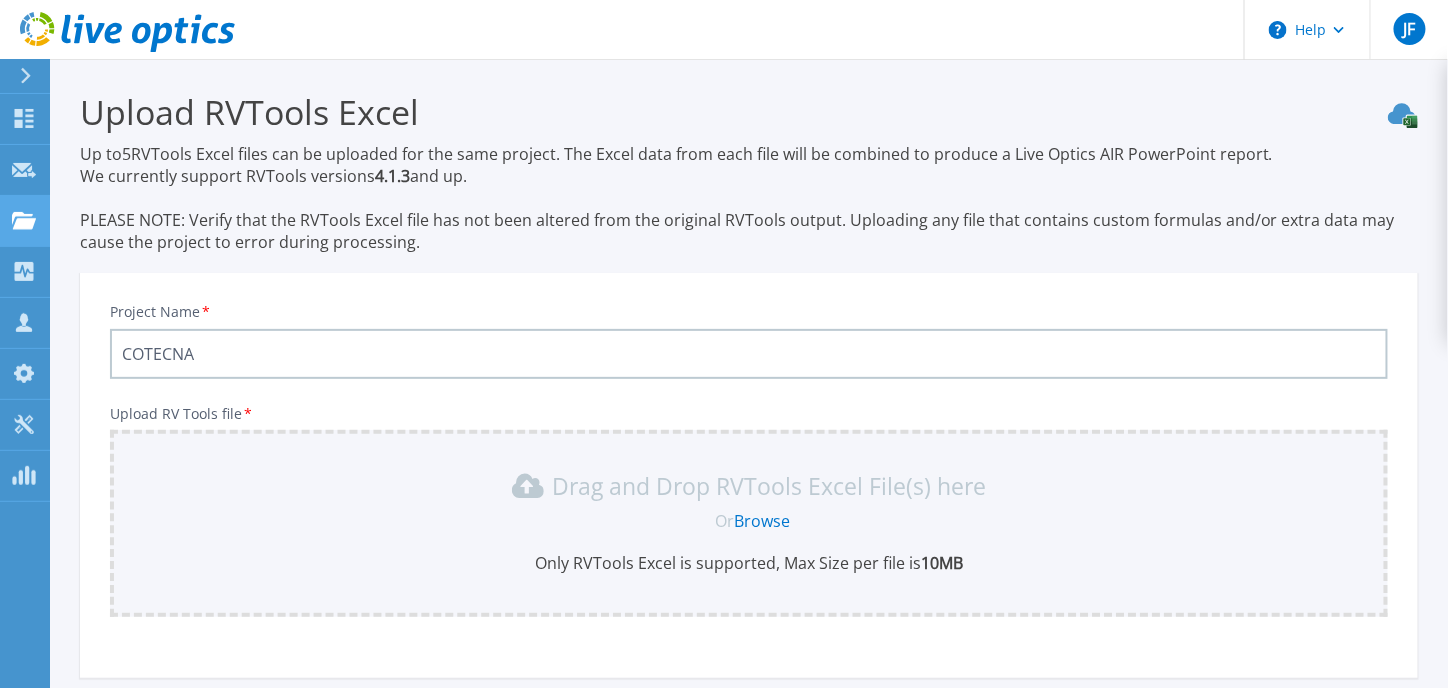 type on "COTECNA" 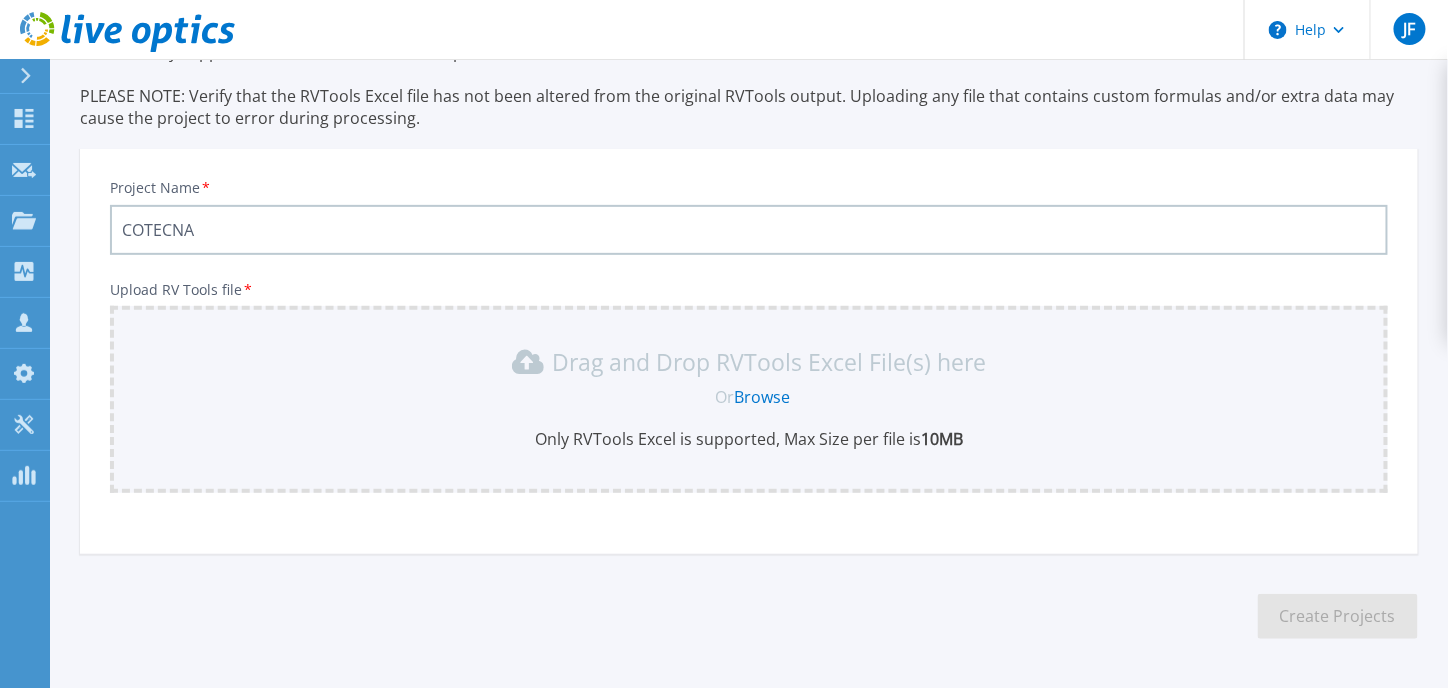 scroll, scrollTop: 196, scrollLeft: 0, axis: vertical 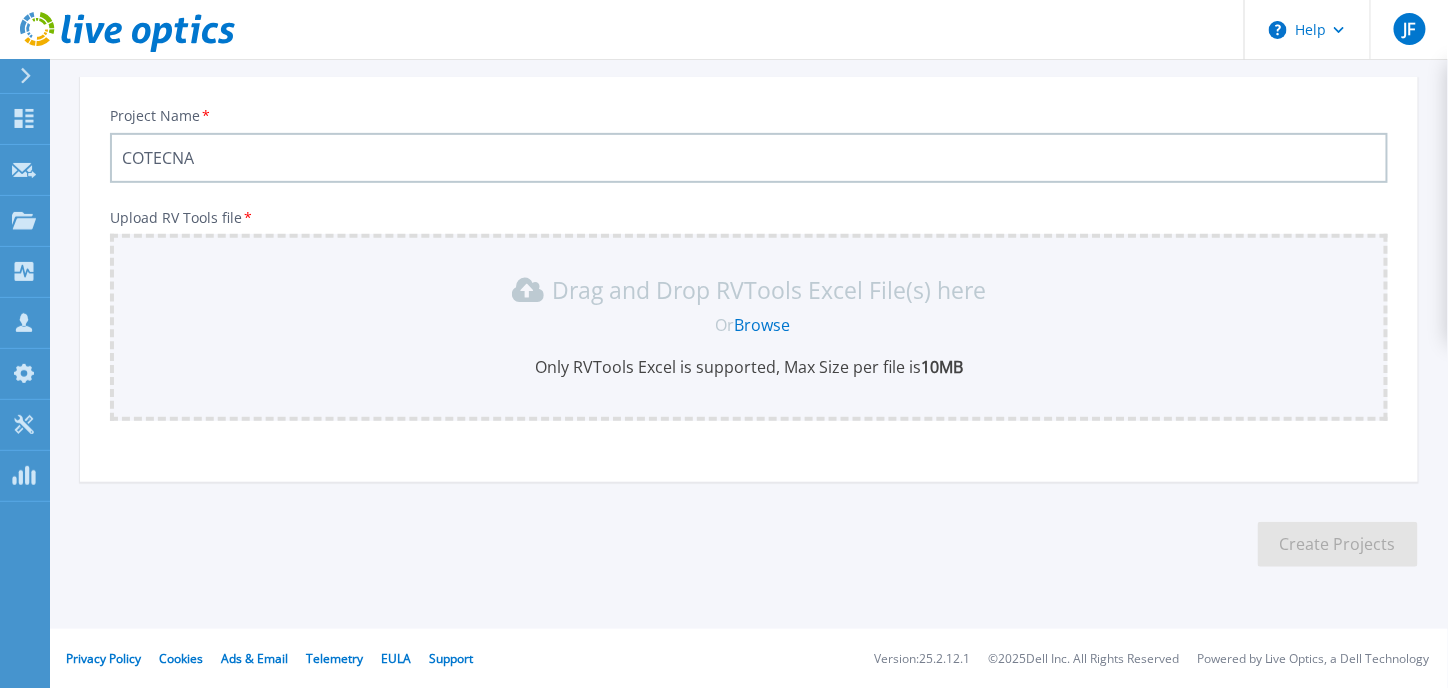 click on "Browse" at bounding box center (763, 325) 